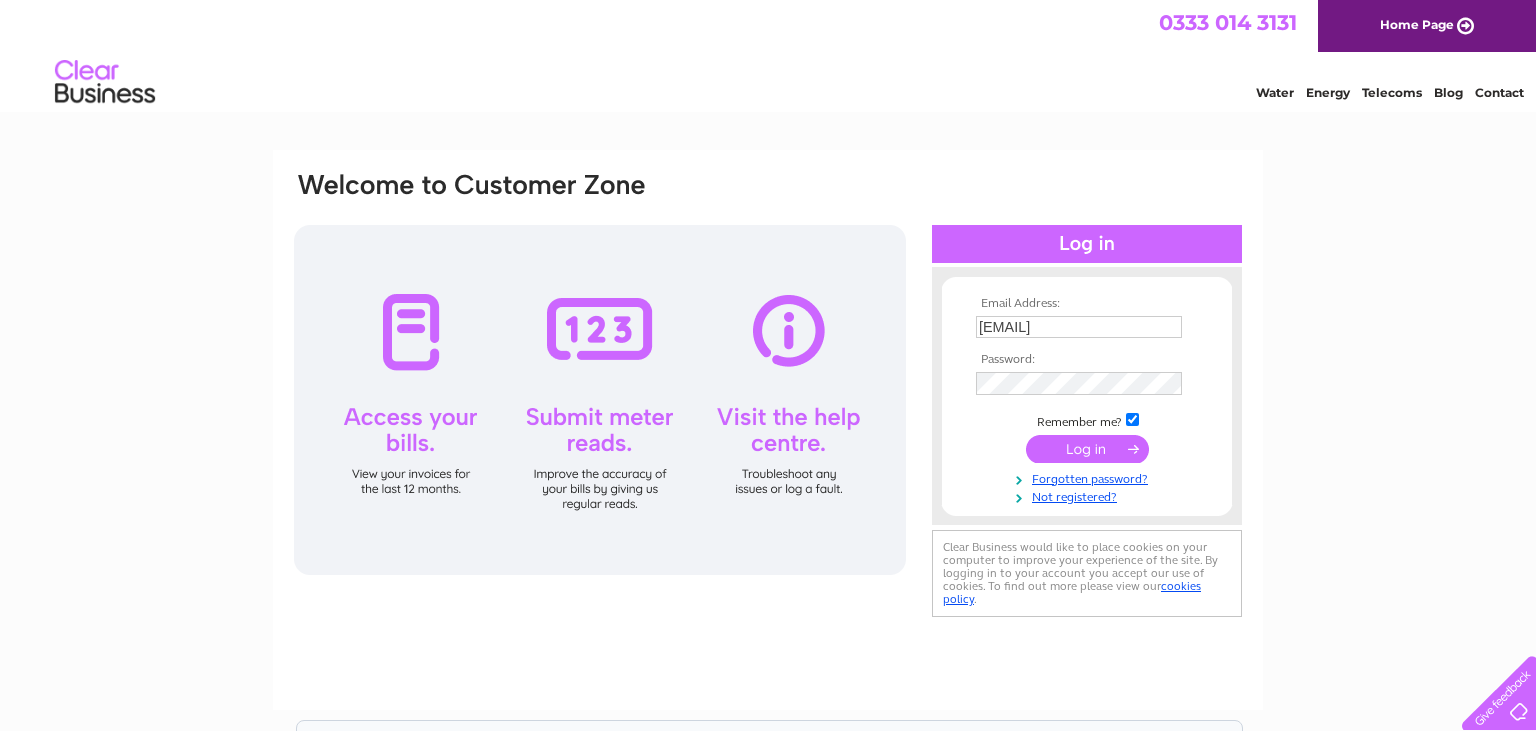 scroll, scrollTop: 0, scrollLeft: 0, axis: both 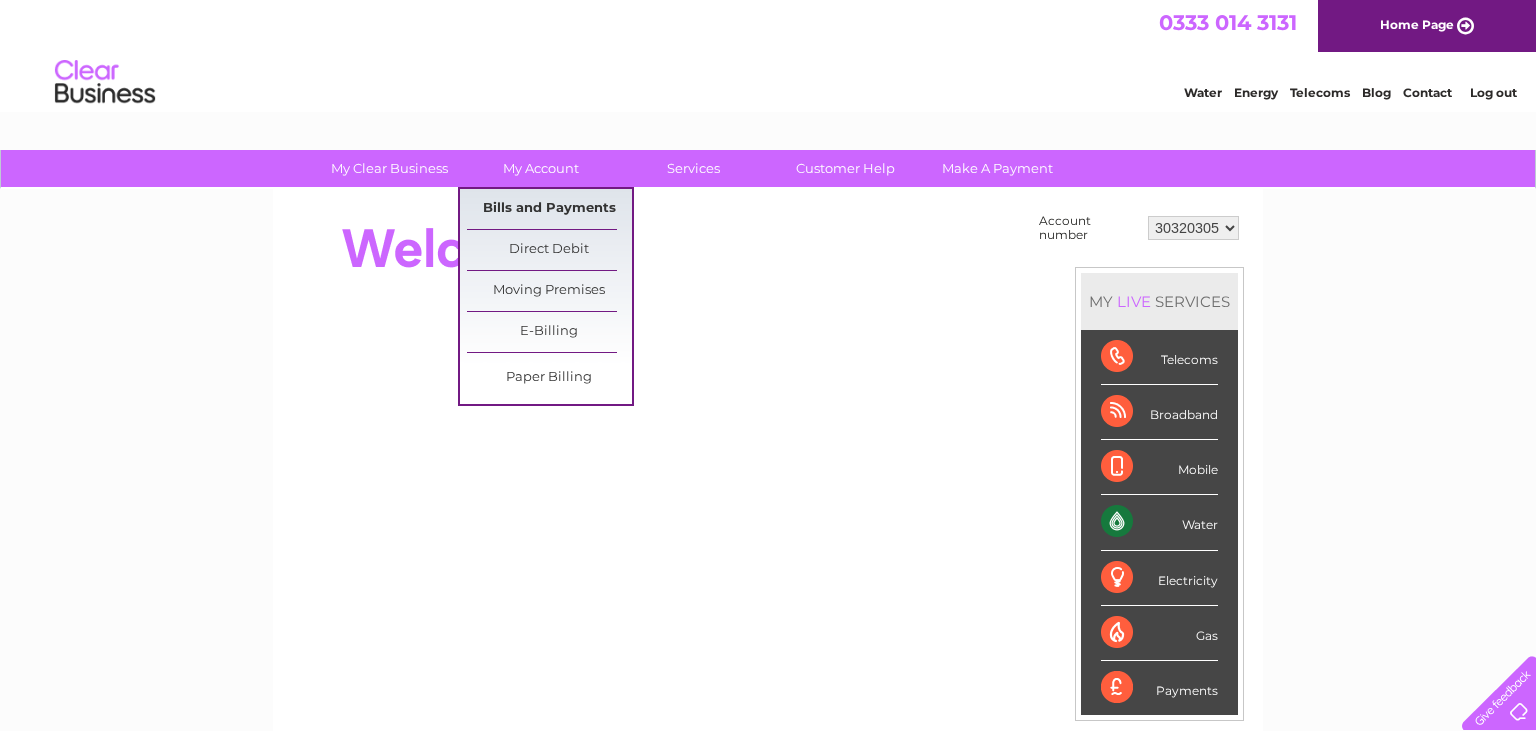 click on "Bills and Payments" at bounding box center [549, 209] 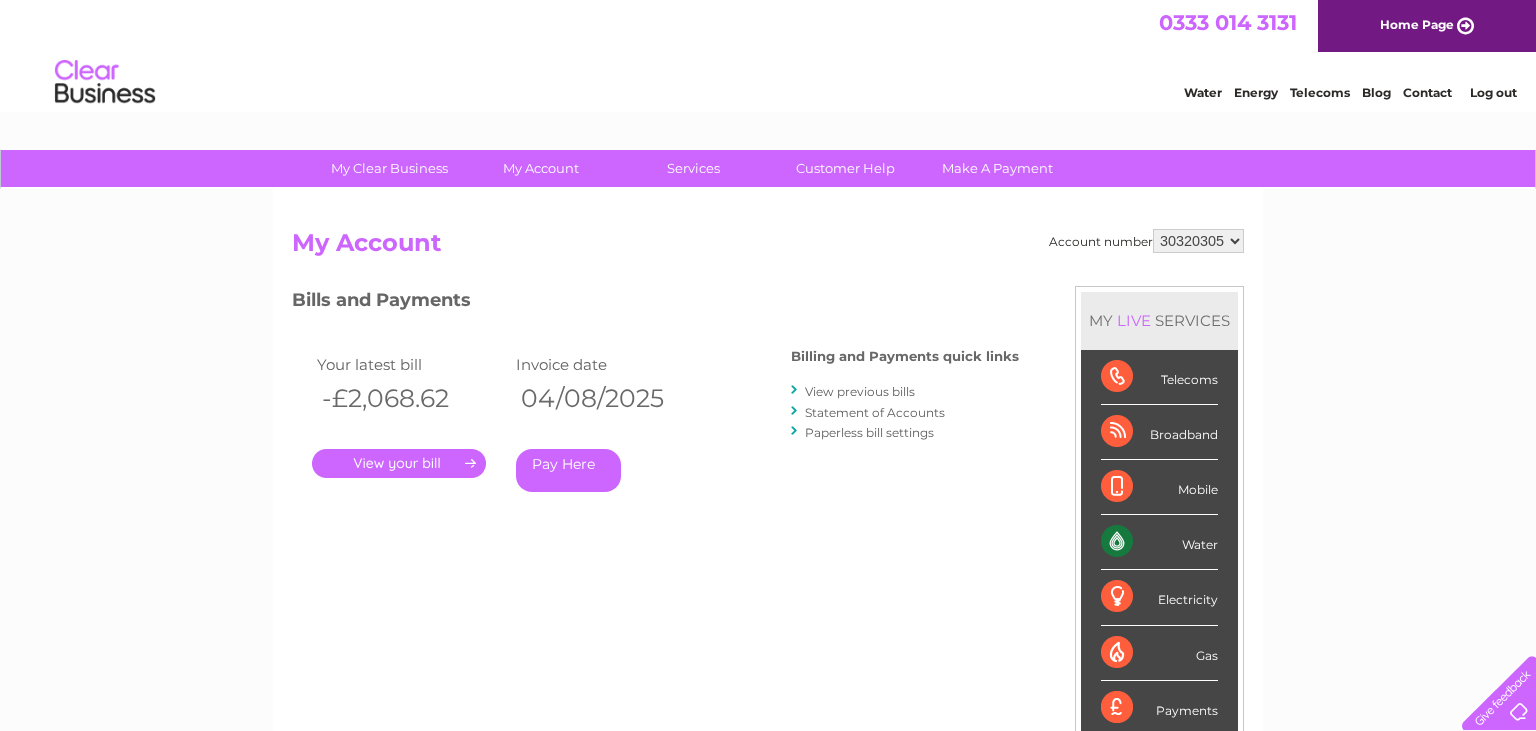 scroll, scrollTop: 0, scrollLeft: 0, axis: both 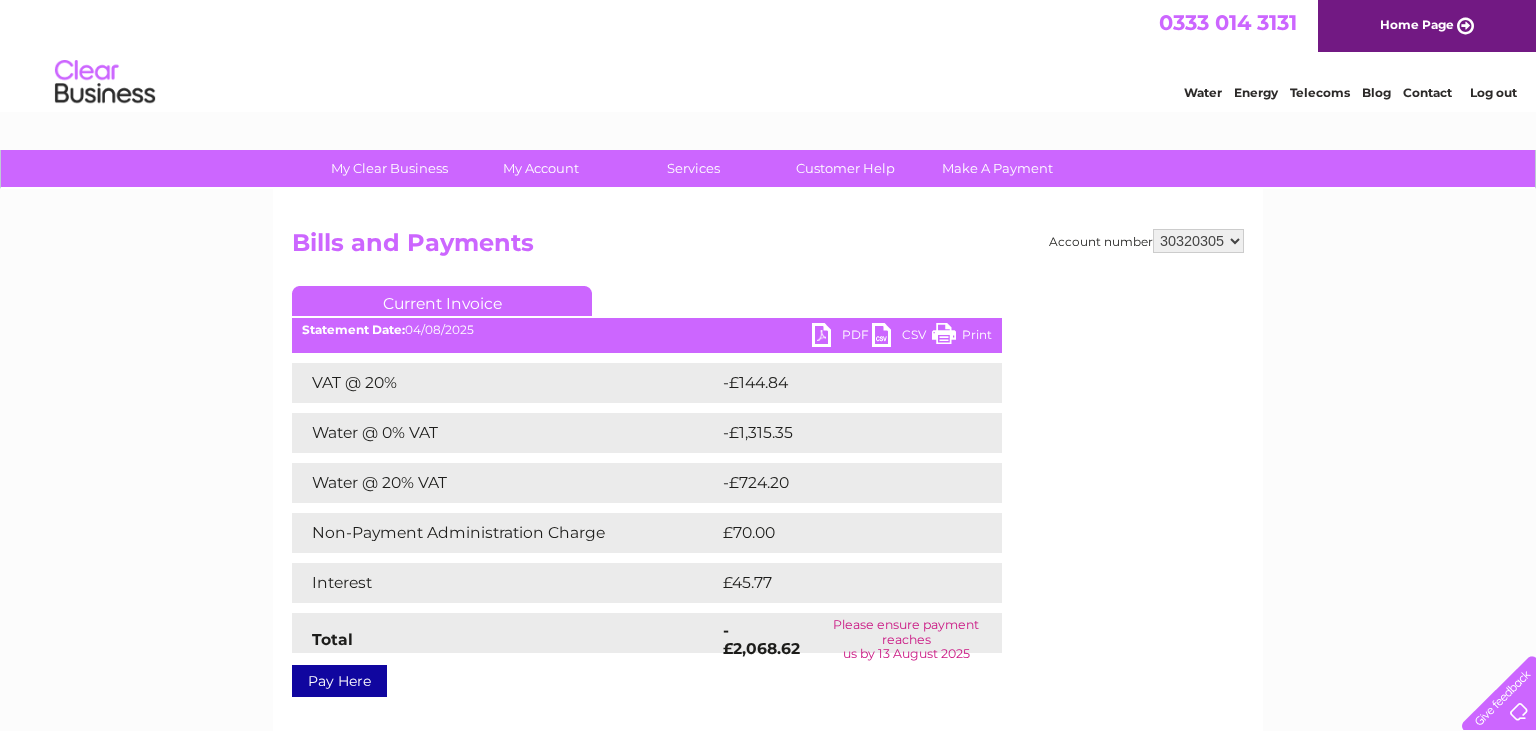 click on "PDF" at bounding box center [842, 337] 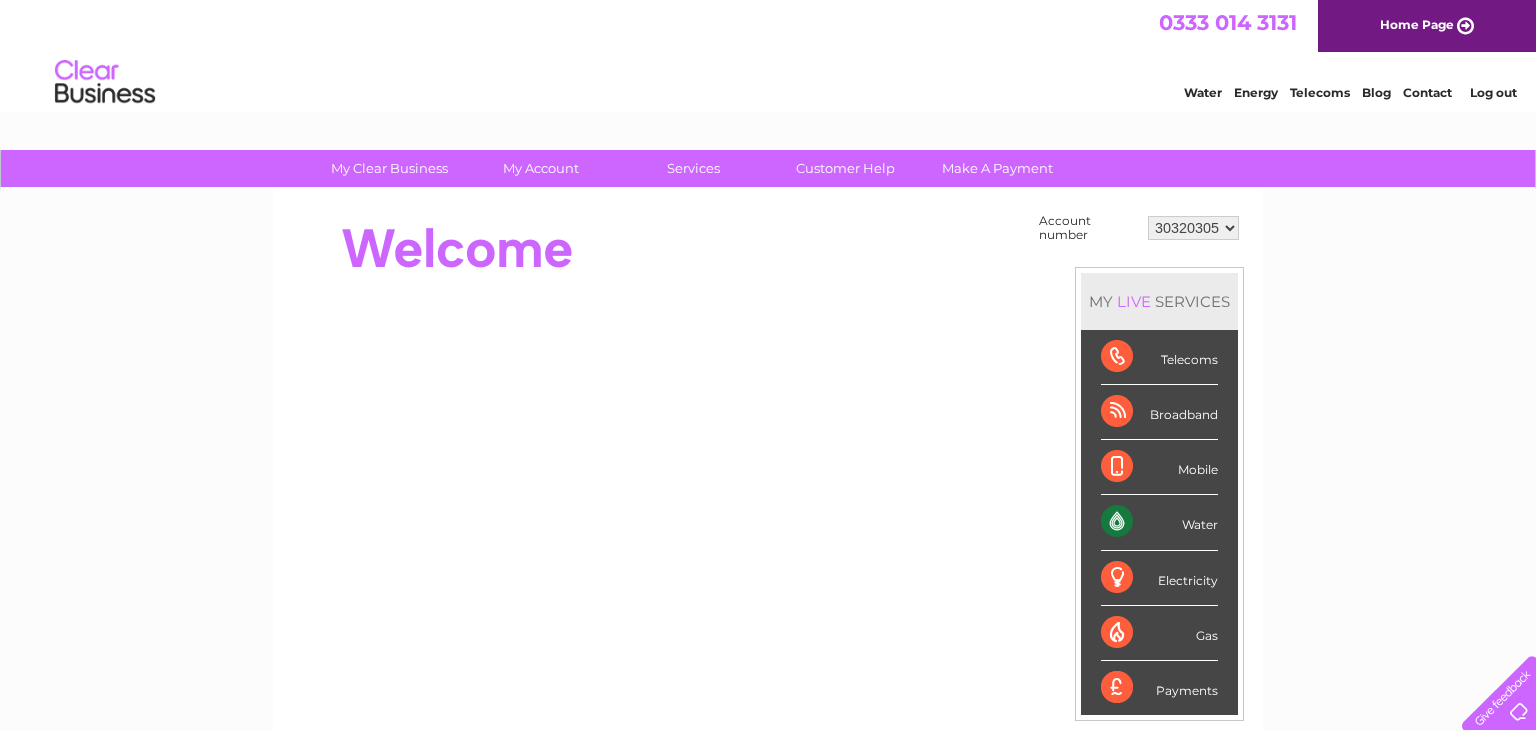 scroll, scrollTop: 0, scrollLeft: 0, axis: both 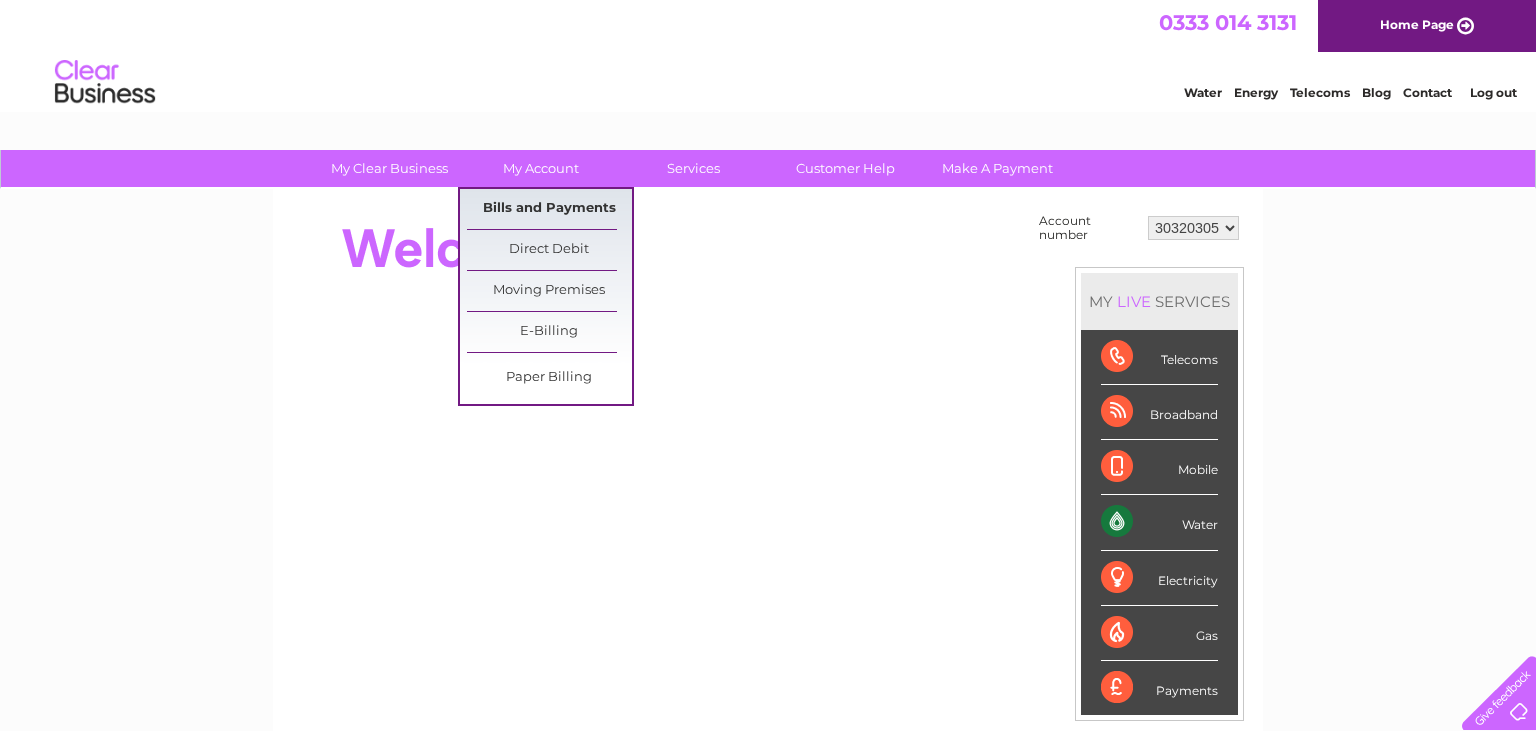 click on "Bills and Payments" at bounding box center (549, 209) 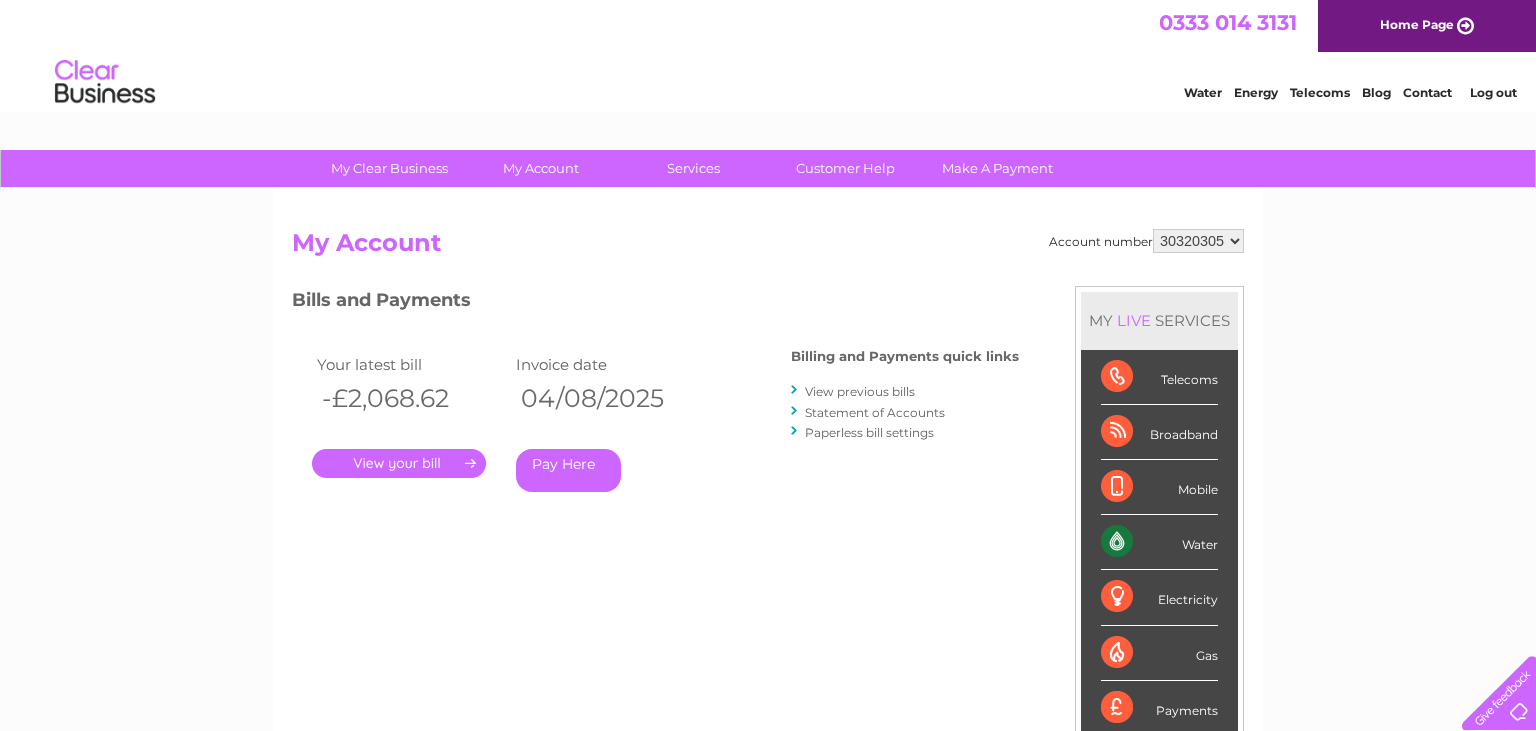 scroll, scrollTop: 0, scrollLeft: 0, axis: both 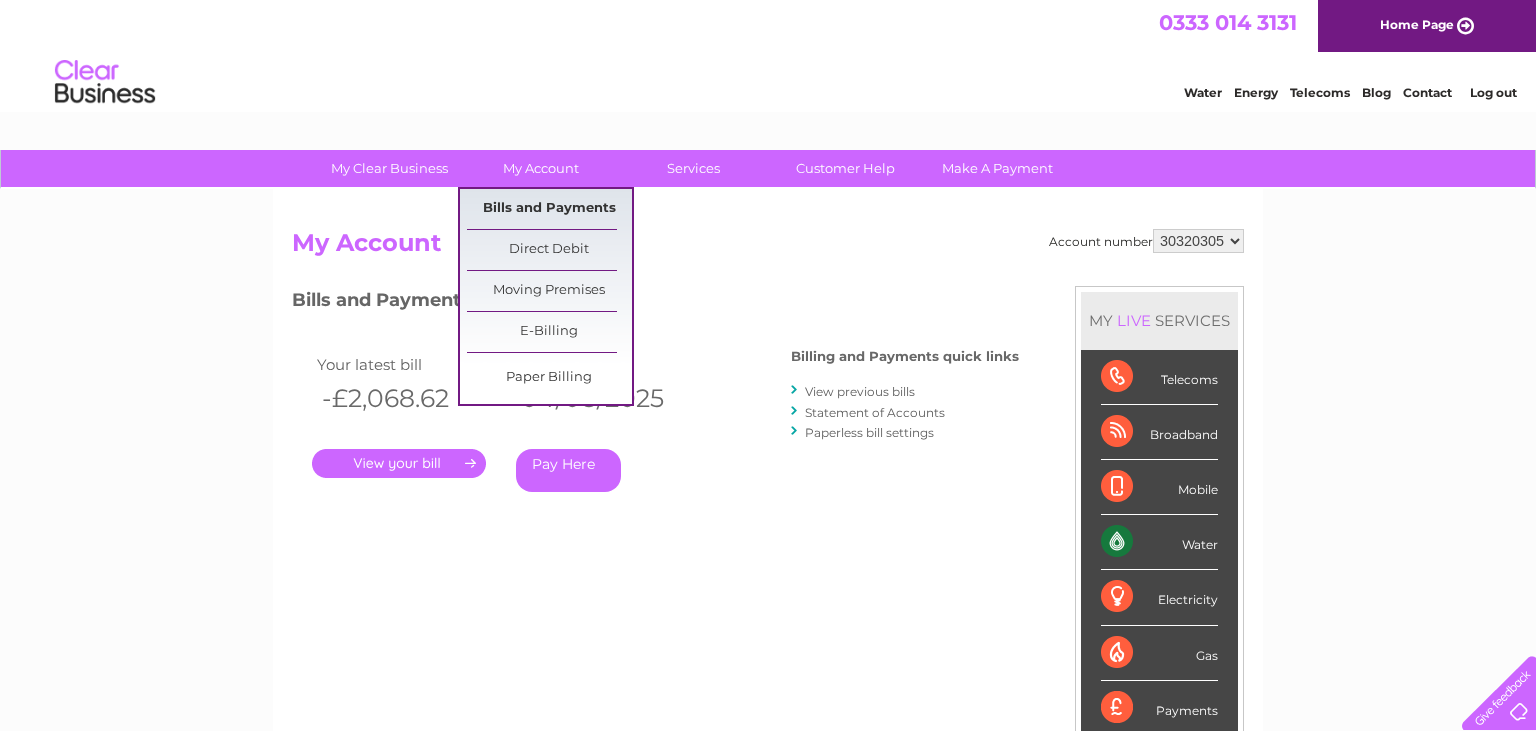 click on "Bills and Payments" at bounding box center [549, 209] 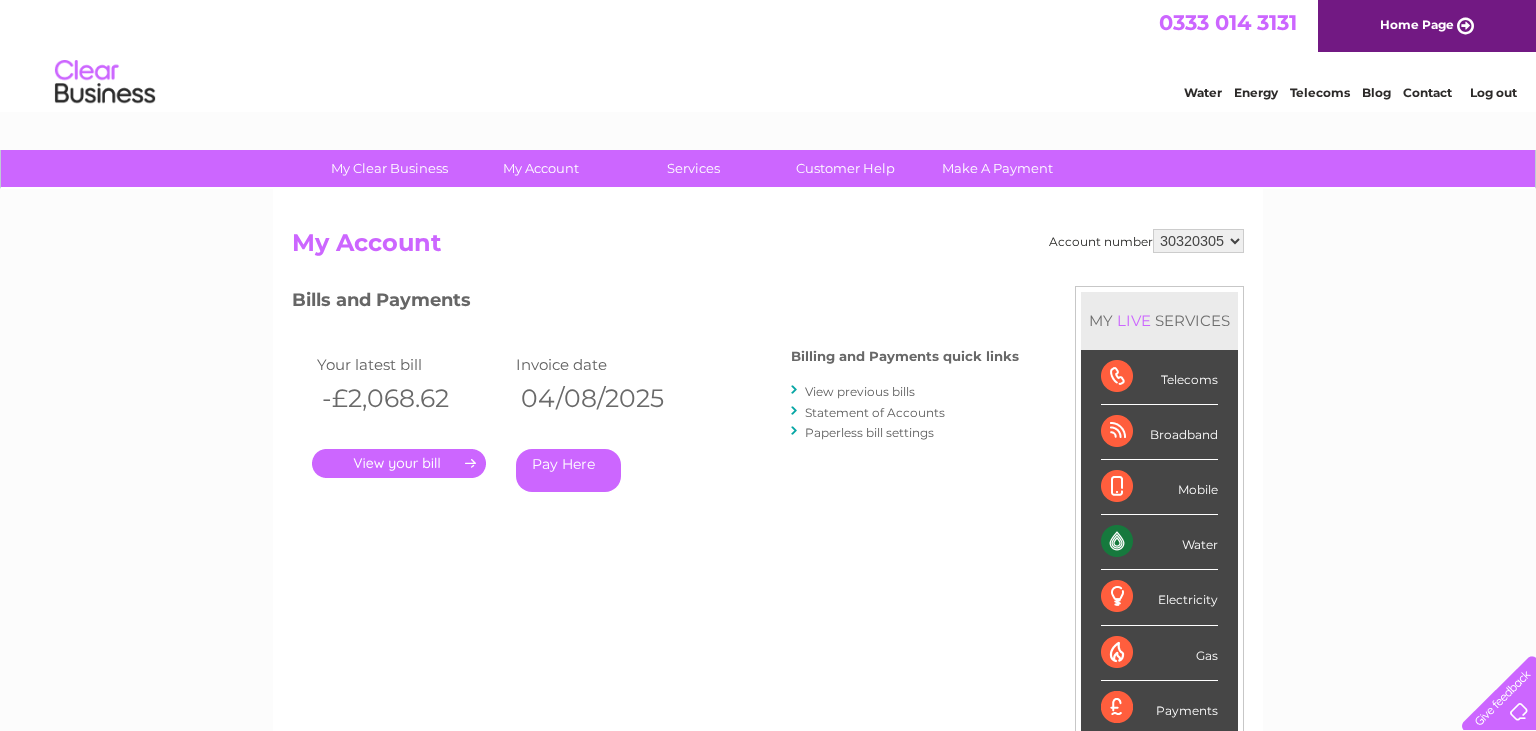click on "." at bounding box center [399, 463] 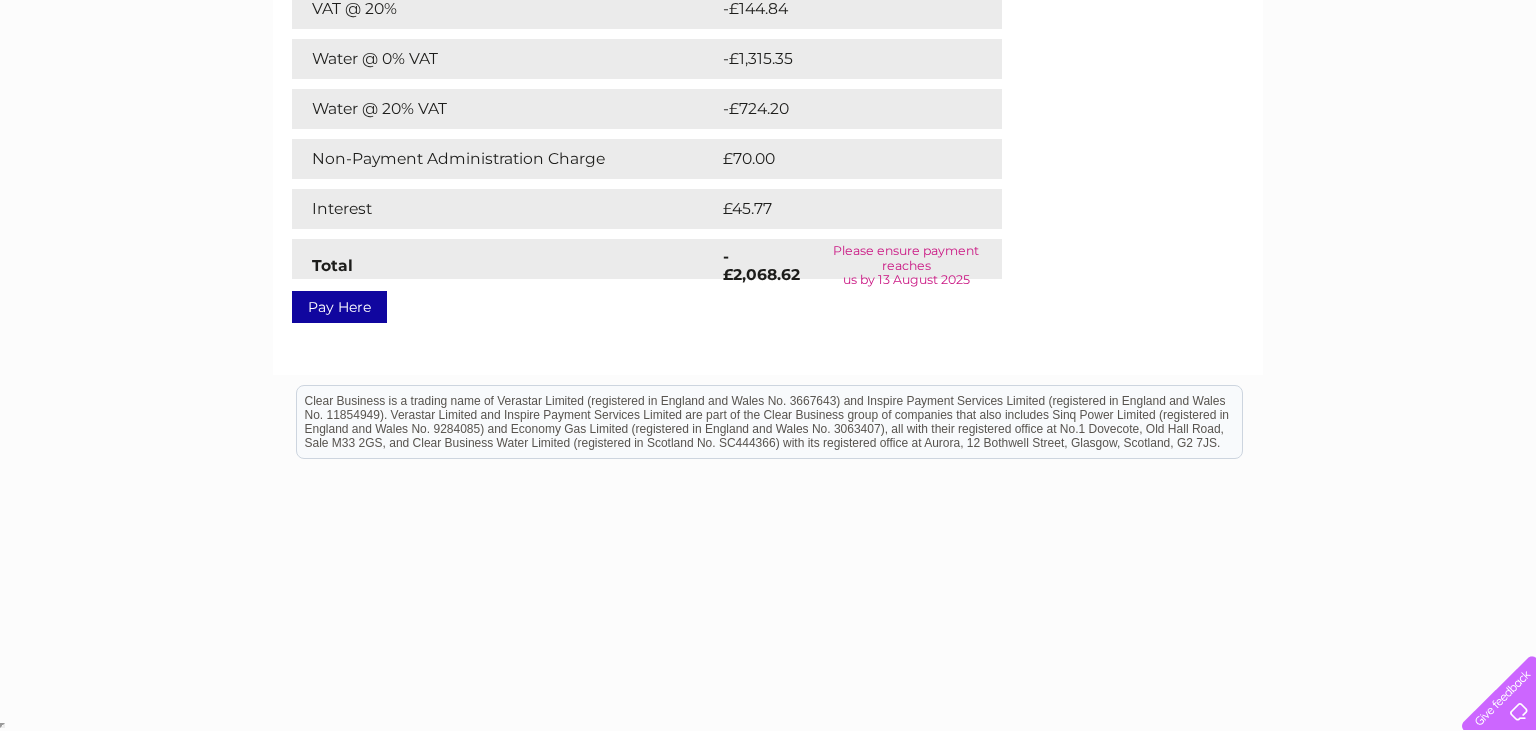 scroll, scrollTop: 0, scrollLeft: 0, axis: both 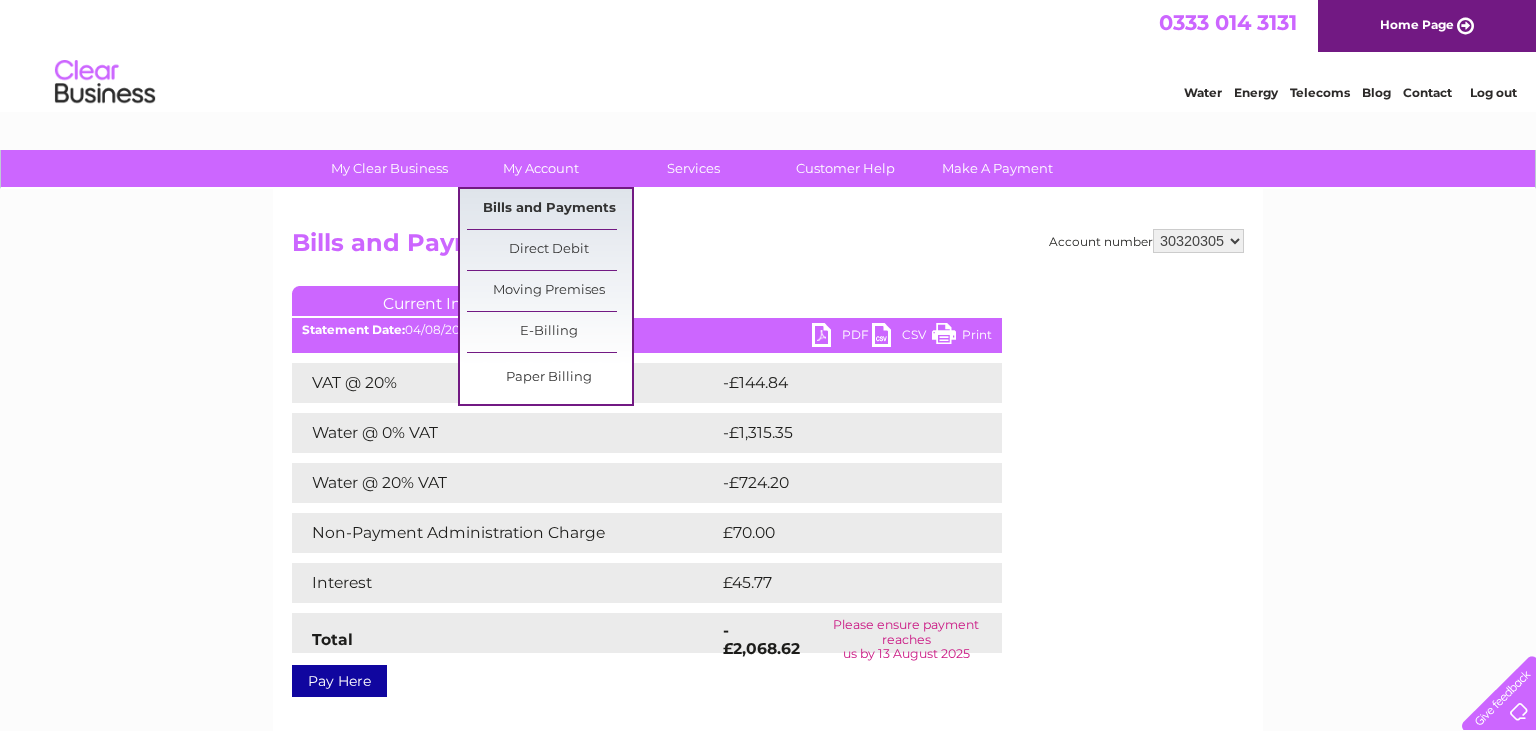 click on "Bills and Payments" at bounding box center (549, 209) 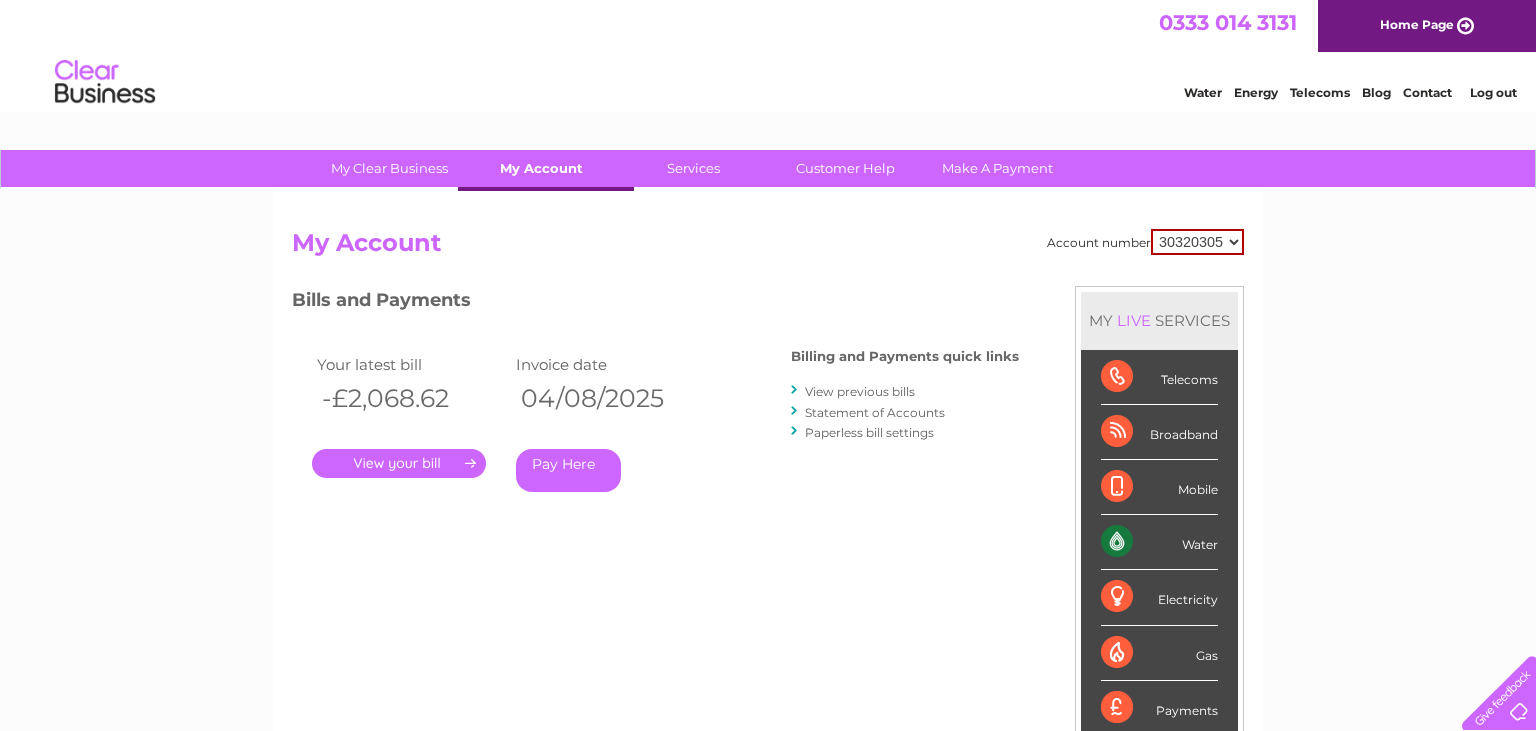 scroll, scrollTop: 0, scrollLeft: 0, axis: both 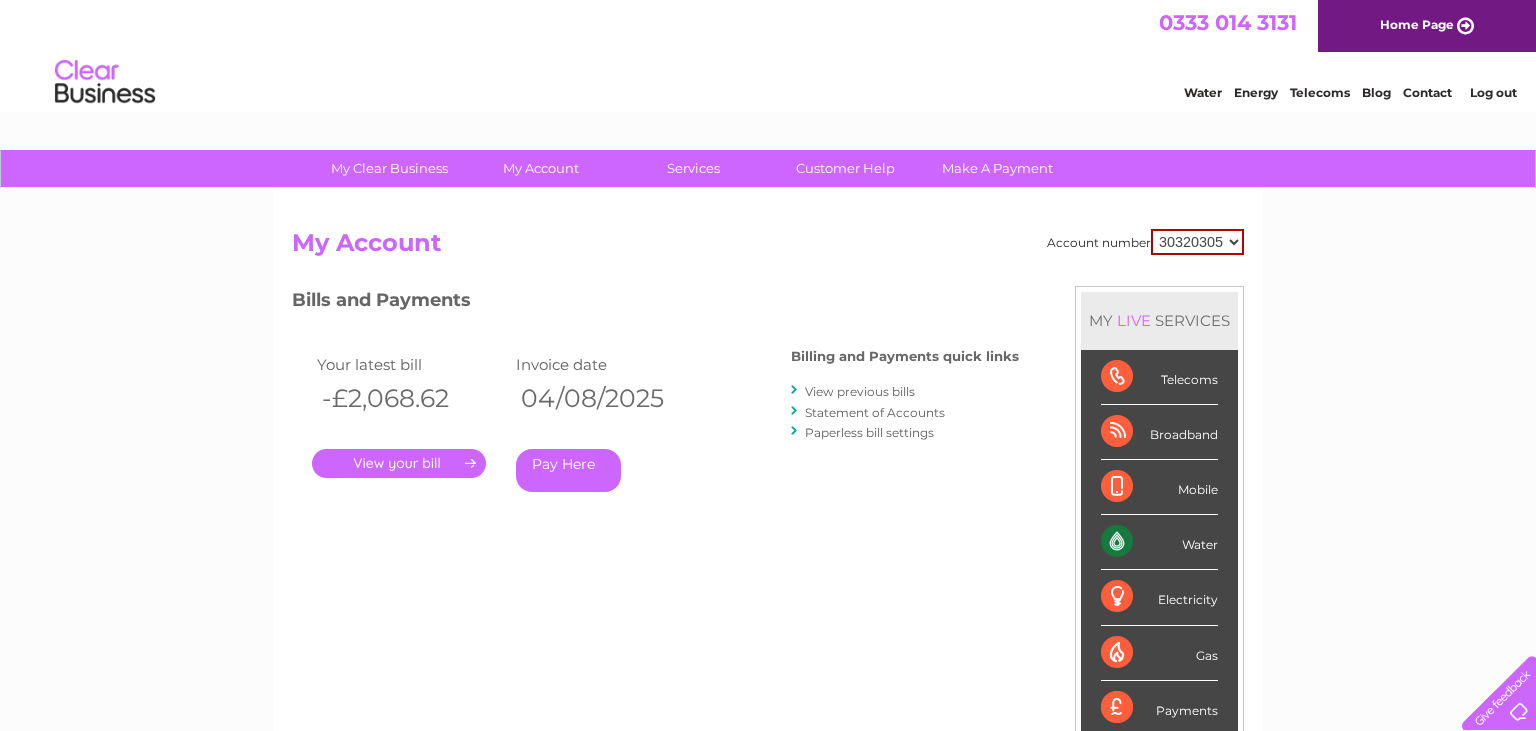click on "View previous bills" at bounding box center [860, 391] 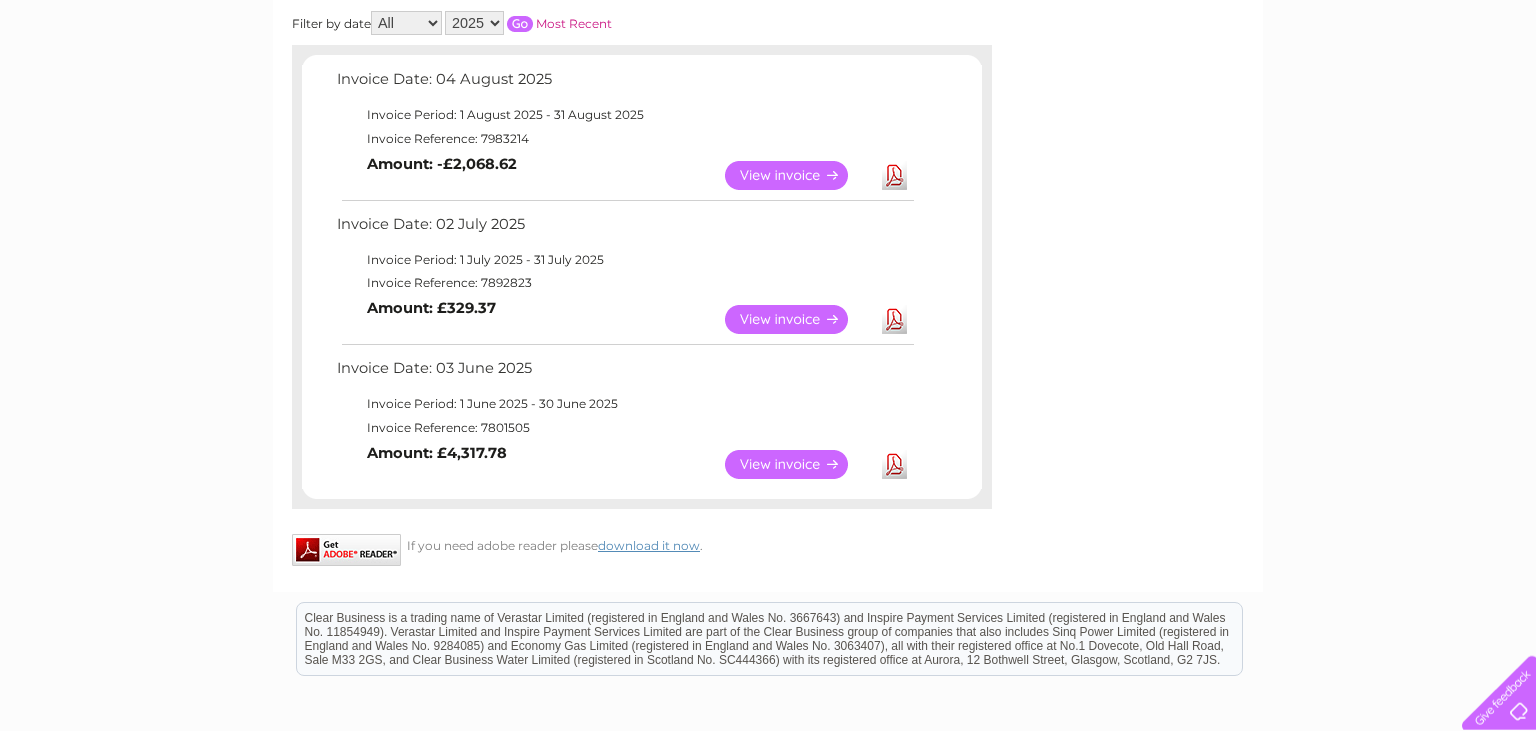 scroll, scrollTop: 316, scrollLeft: 0, axis: vertical 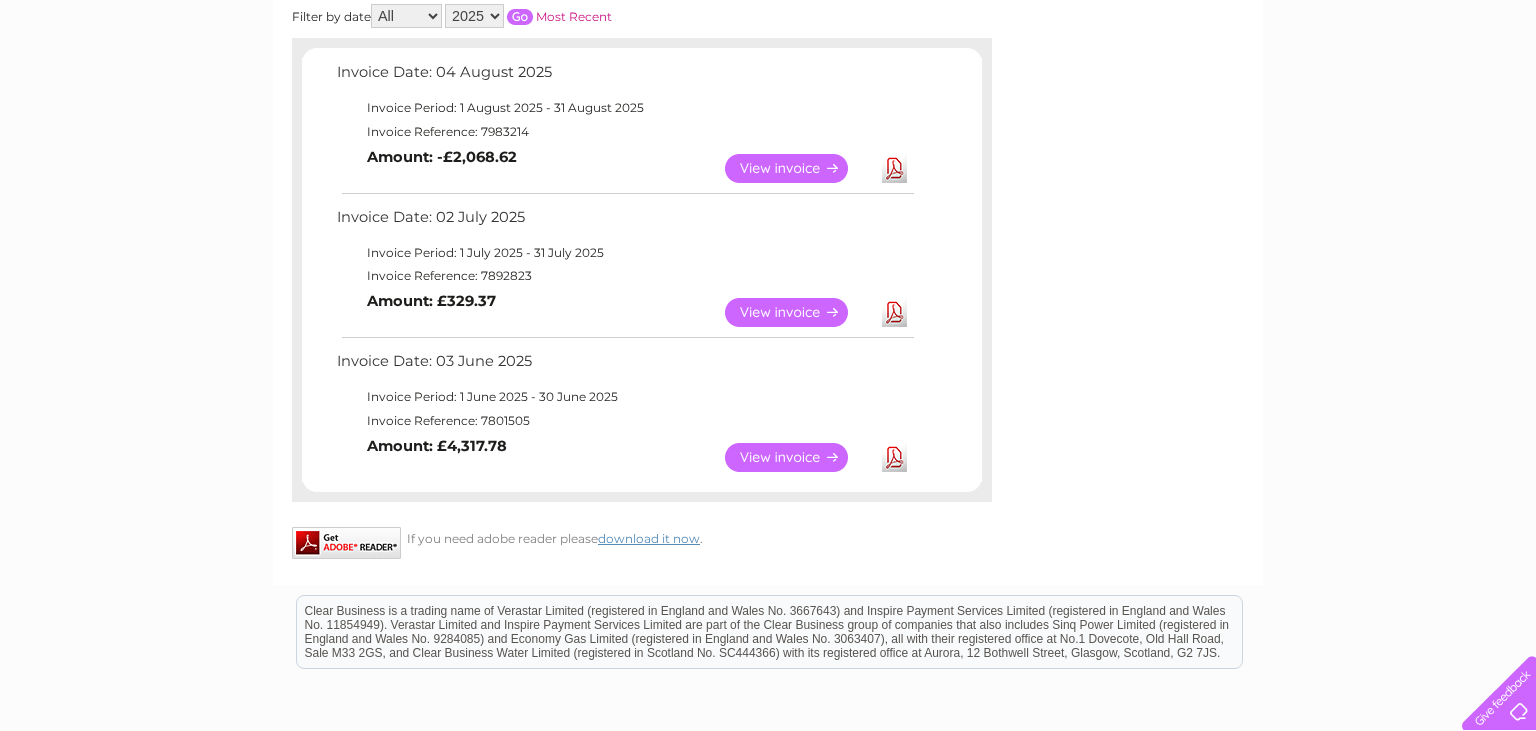 click on "View" at bounding box center (798, 457) 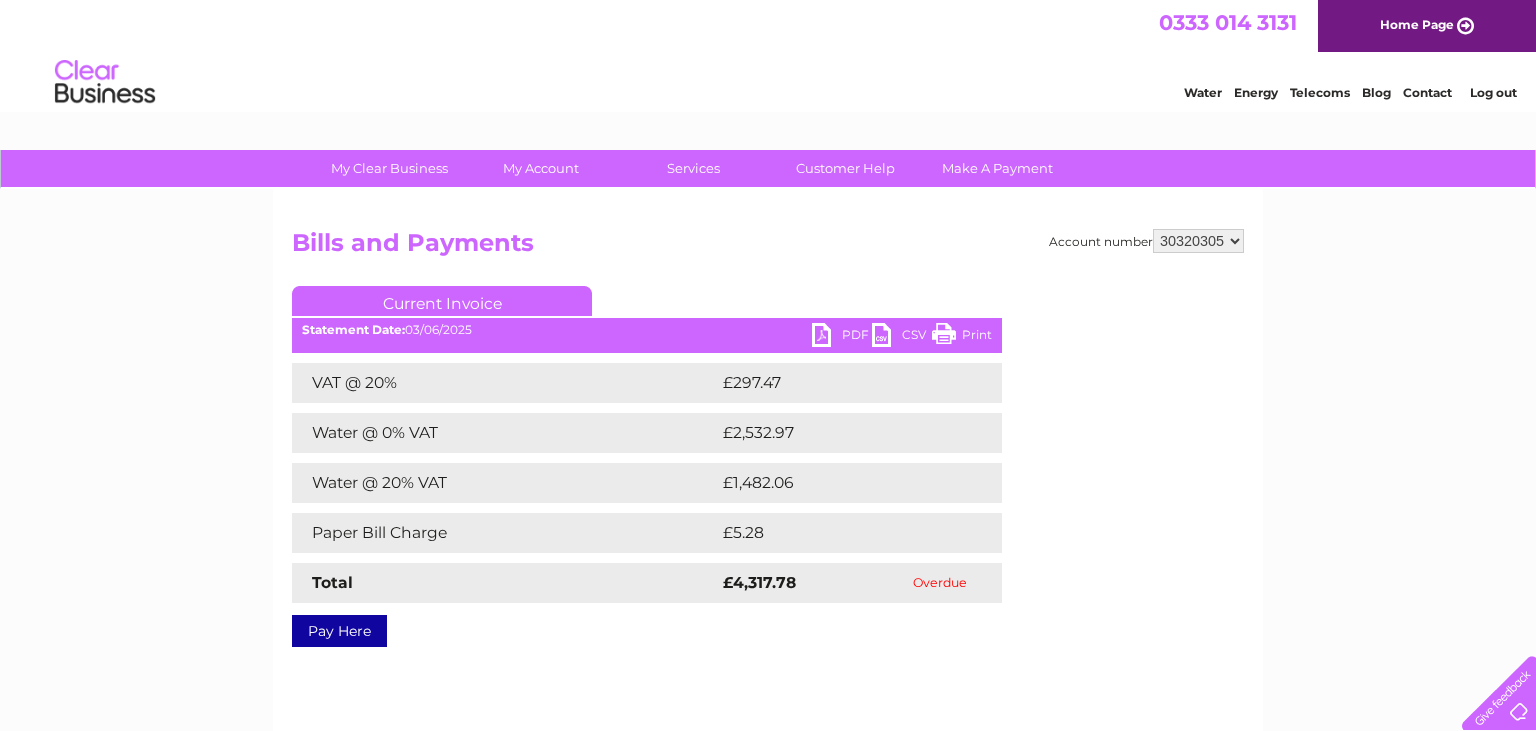 scroll, scrollTop: 0, scrollLeft: 0, axis: both 